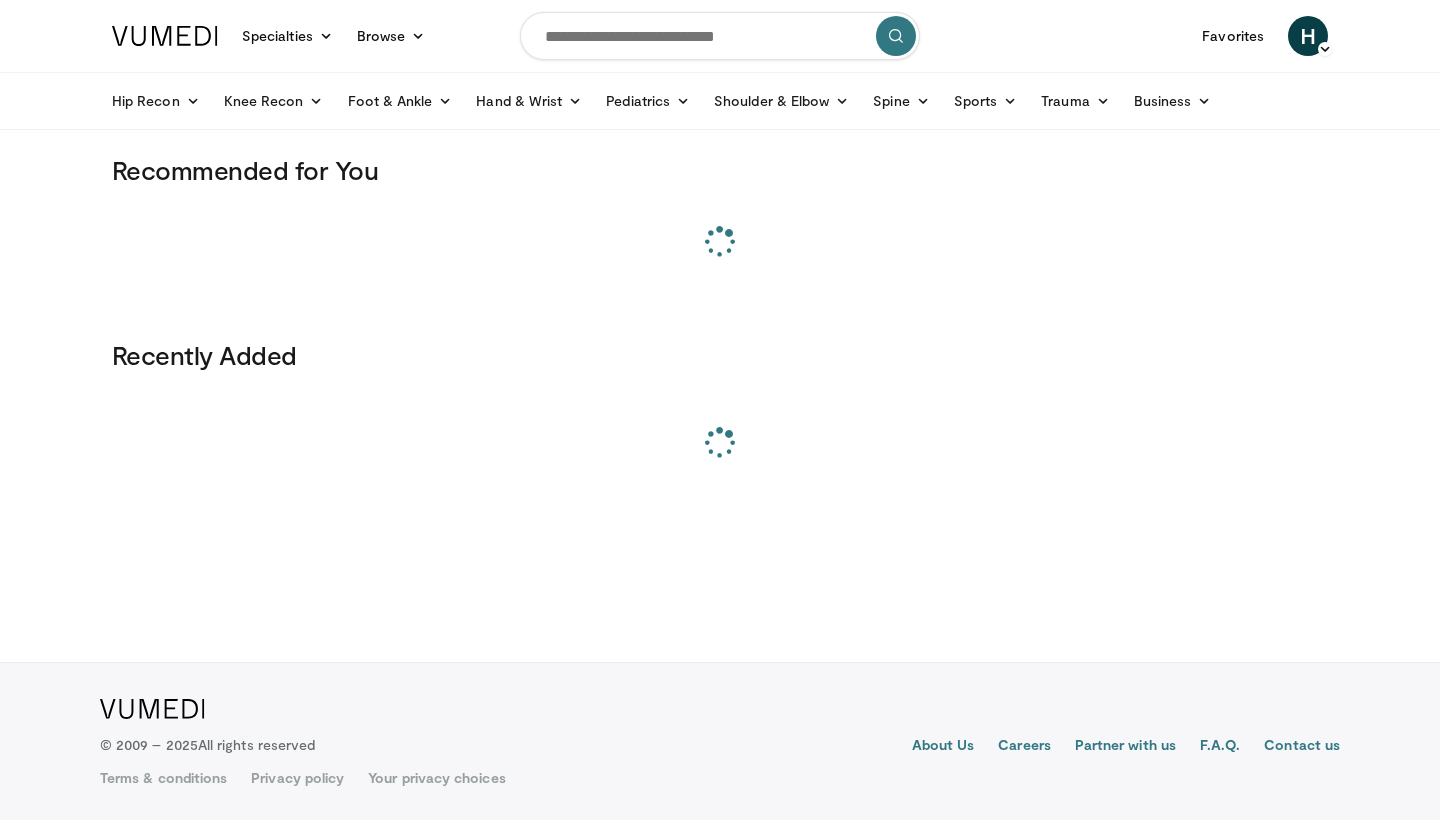 scroll, scrollTop: 0, scrollLeft: 0, axis: both 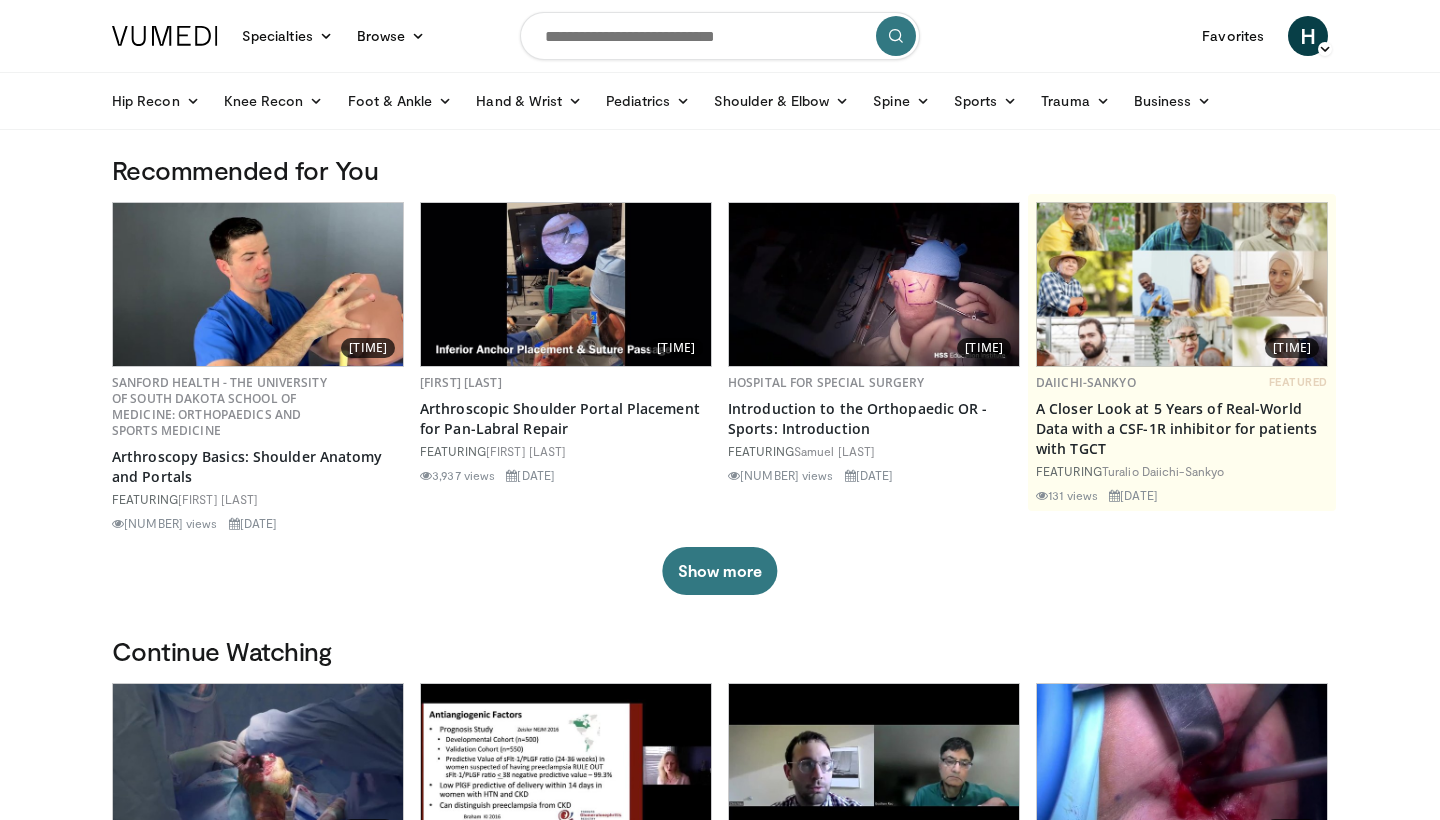 click at bounding box center (720, 36) 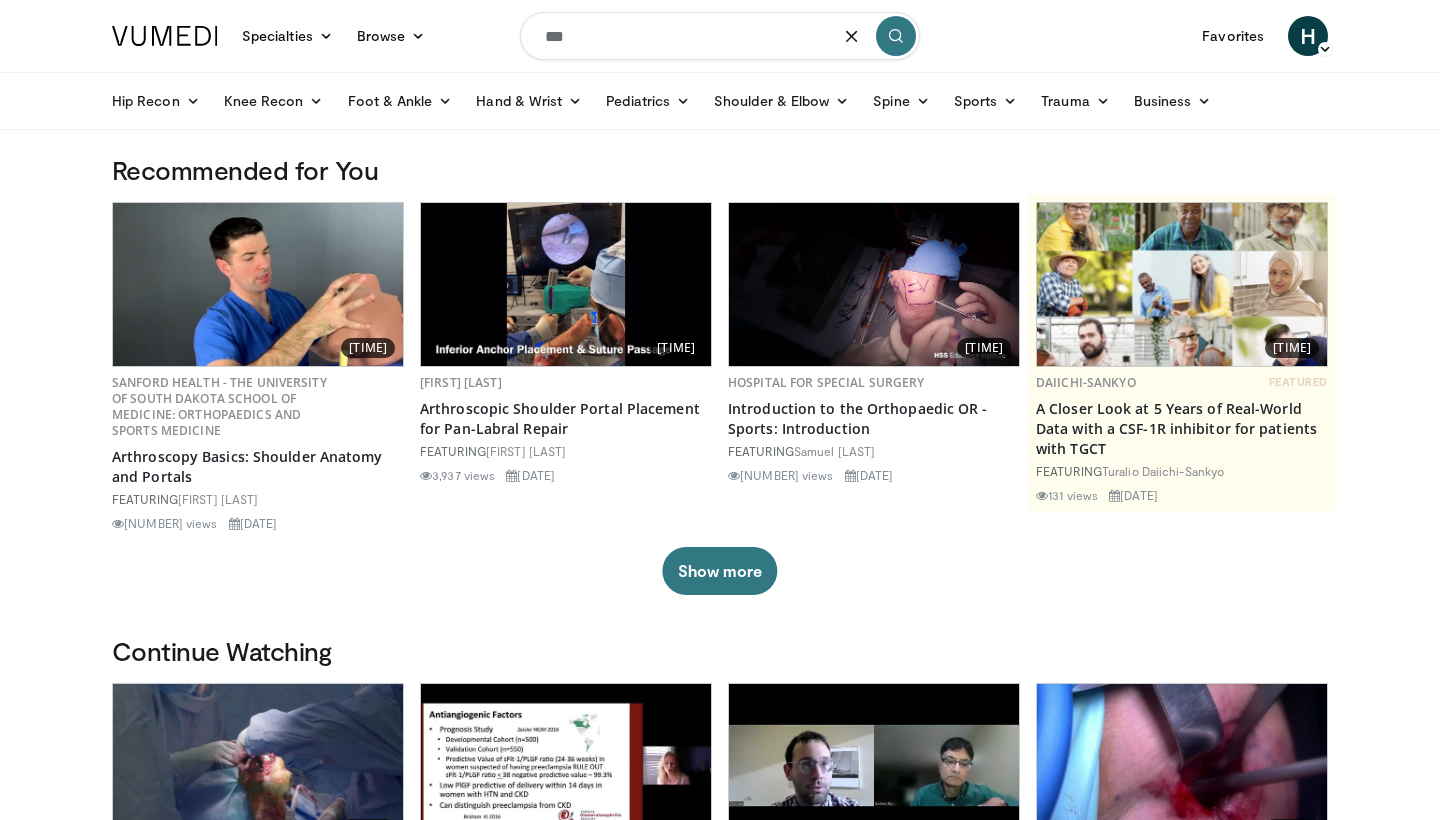 type on "***" 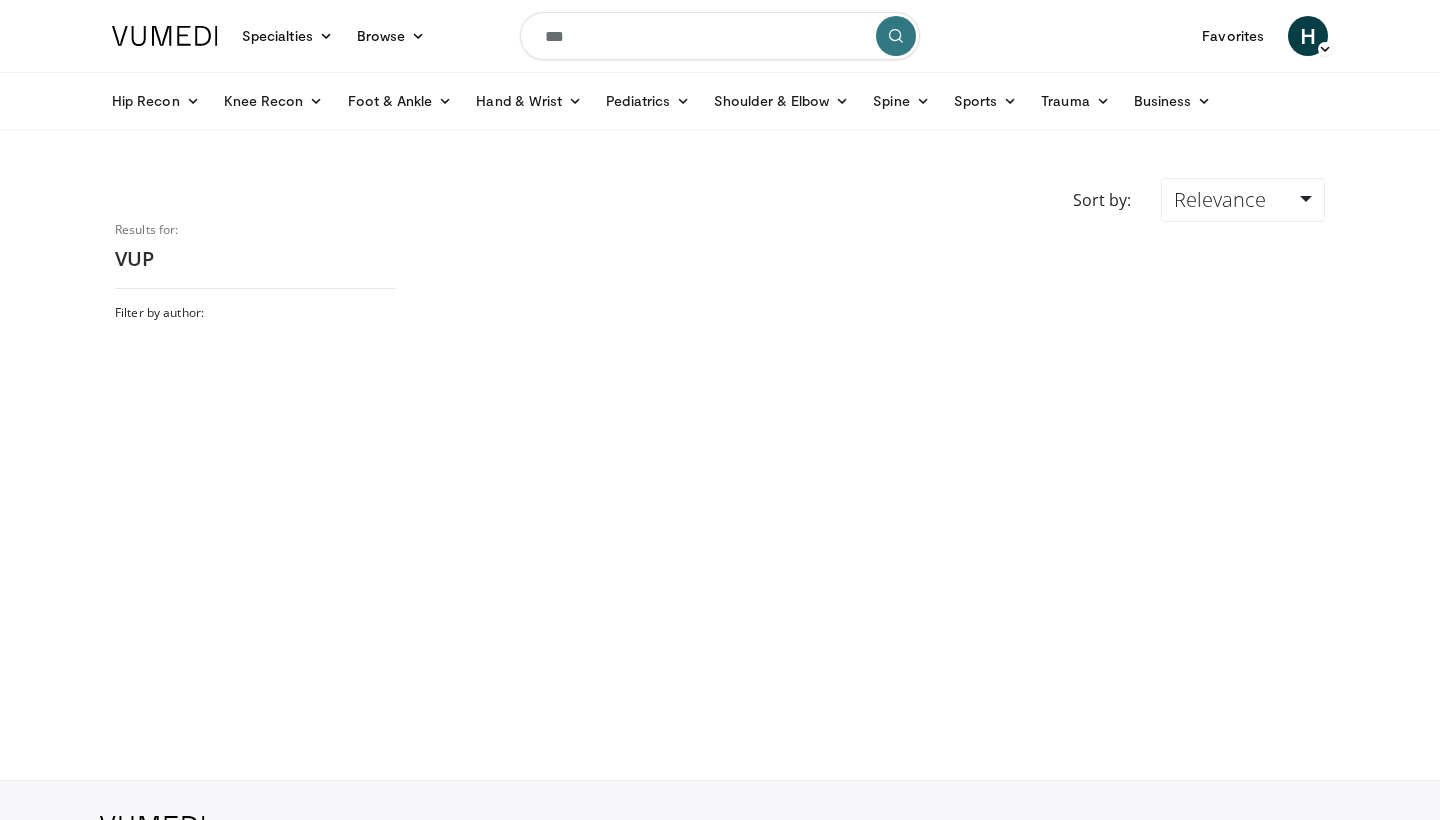 scroll, scrollTop: 0, scrollLeft: 0, axis: both 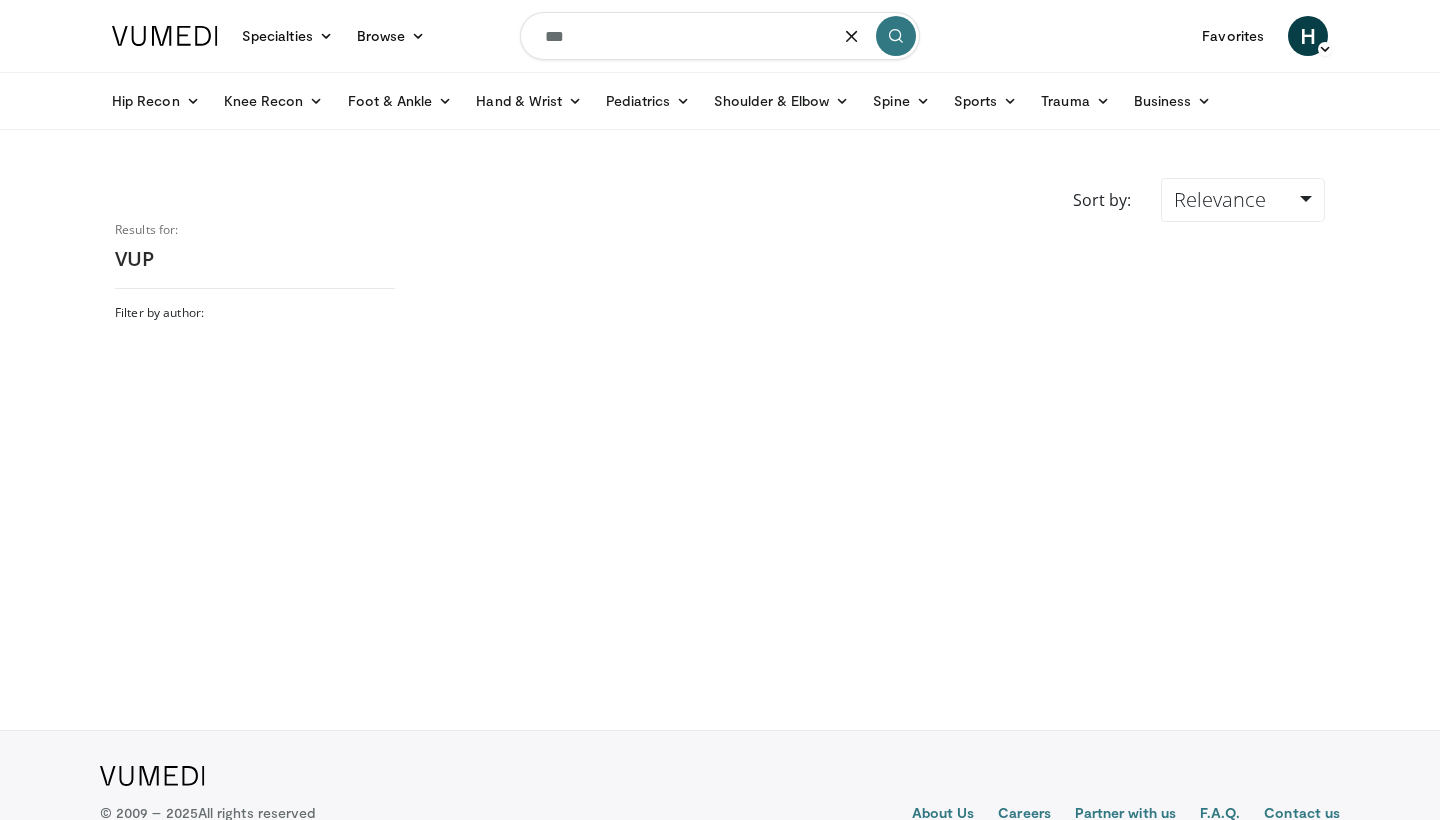 click on "***" at bounding box center (720, 36) 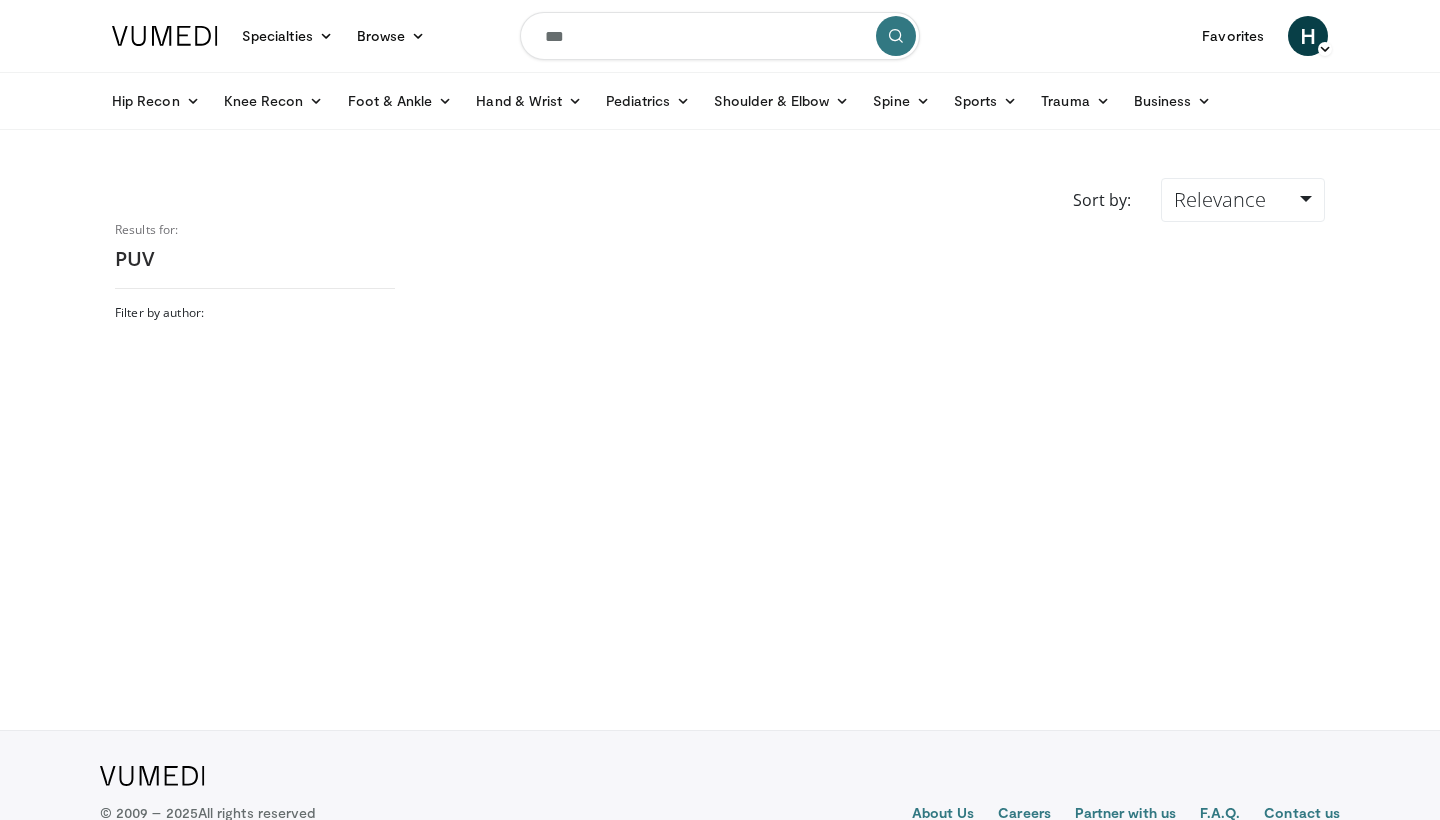 scroll, scrollTop: 0, scrollLeft: 0, axis: both 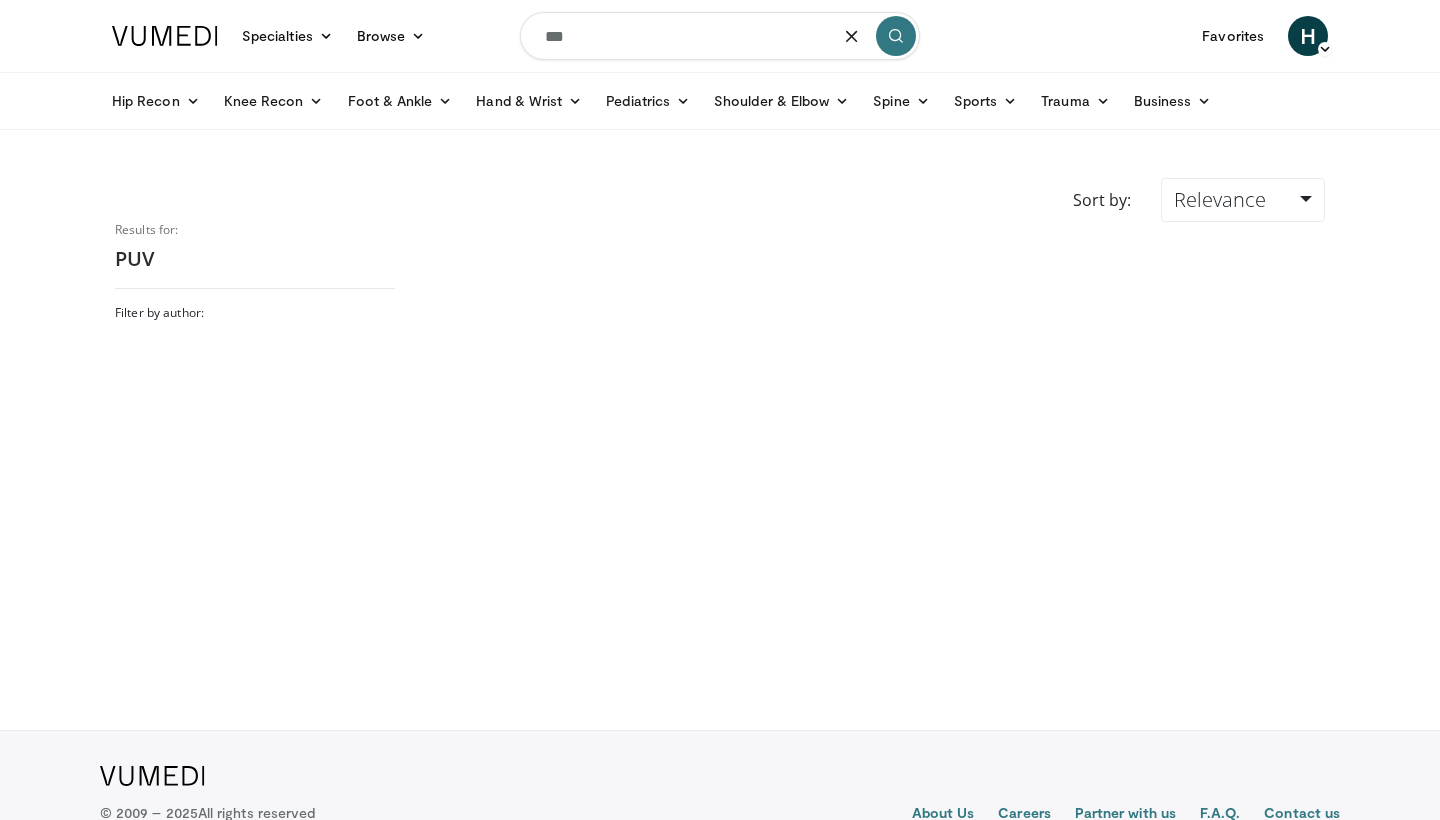 click on "***" at bounding box center (720, 36) 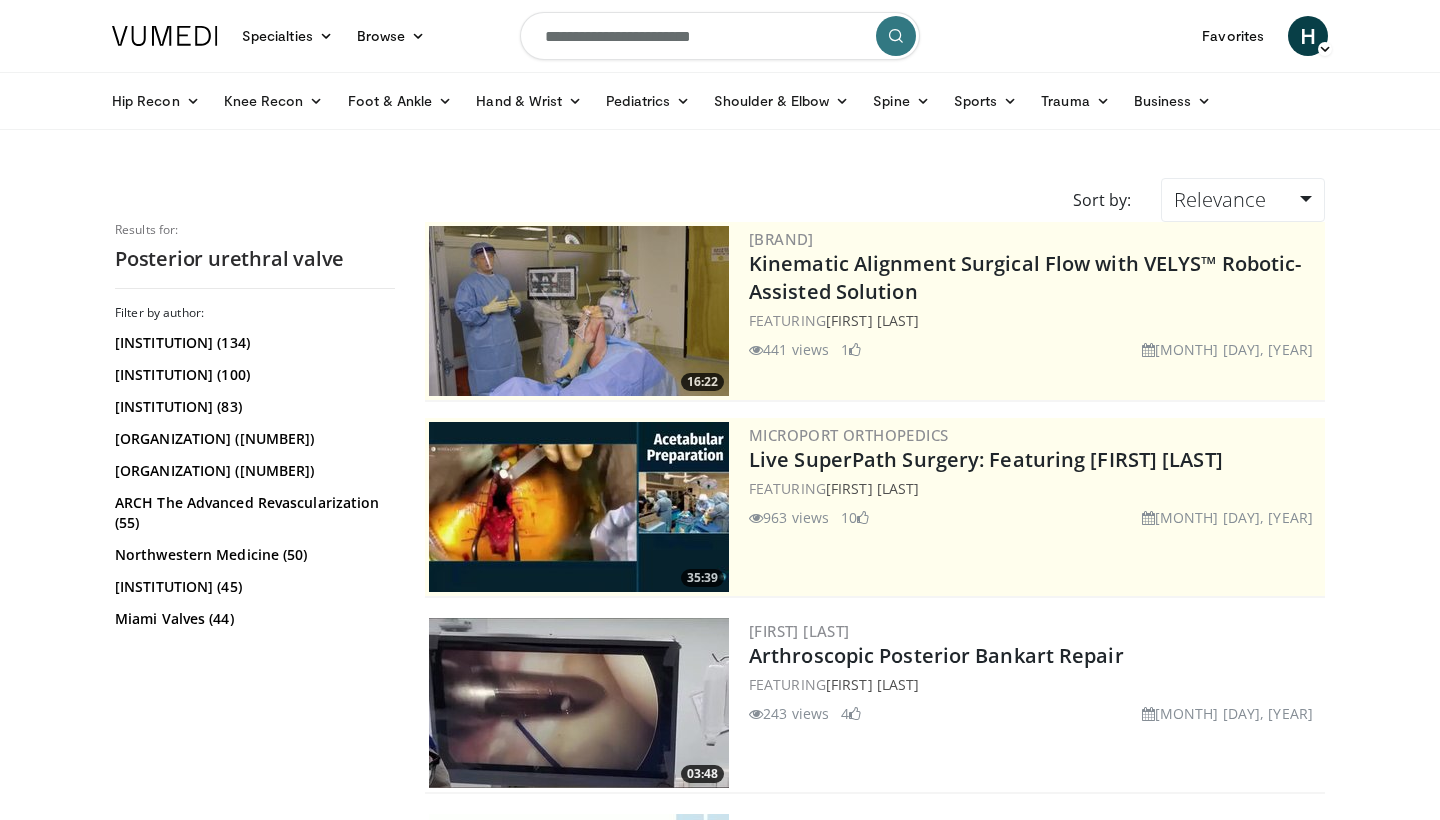 scroll, scrollTop: 0, scrollLeft: 0, axis: both 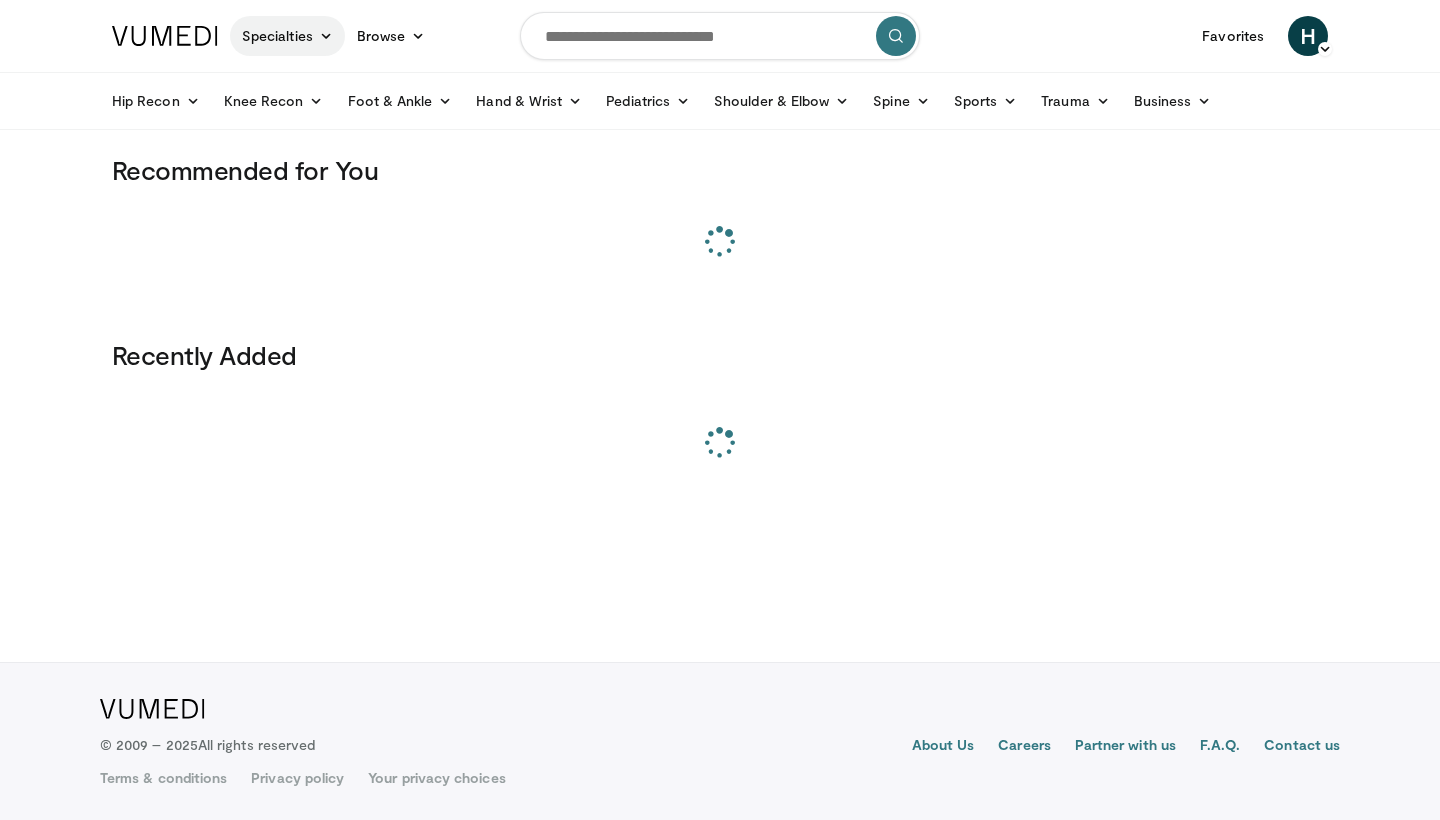 click on "Specialties" at bounding box center [287, 36] 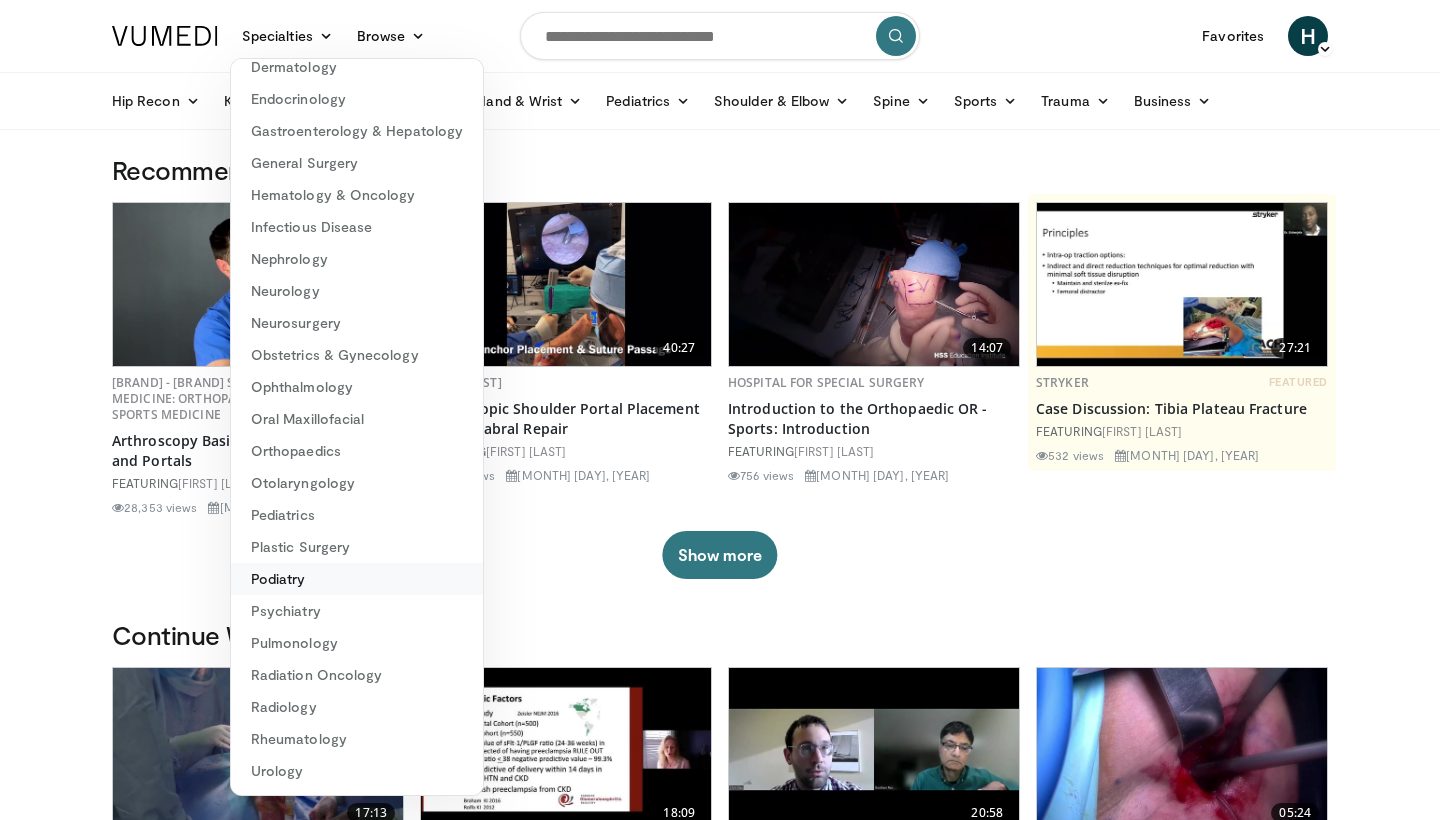 scroll, scrollTop: 176, scrollLeft: 0, axis: vertical 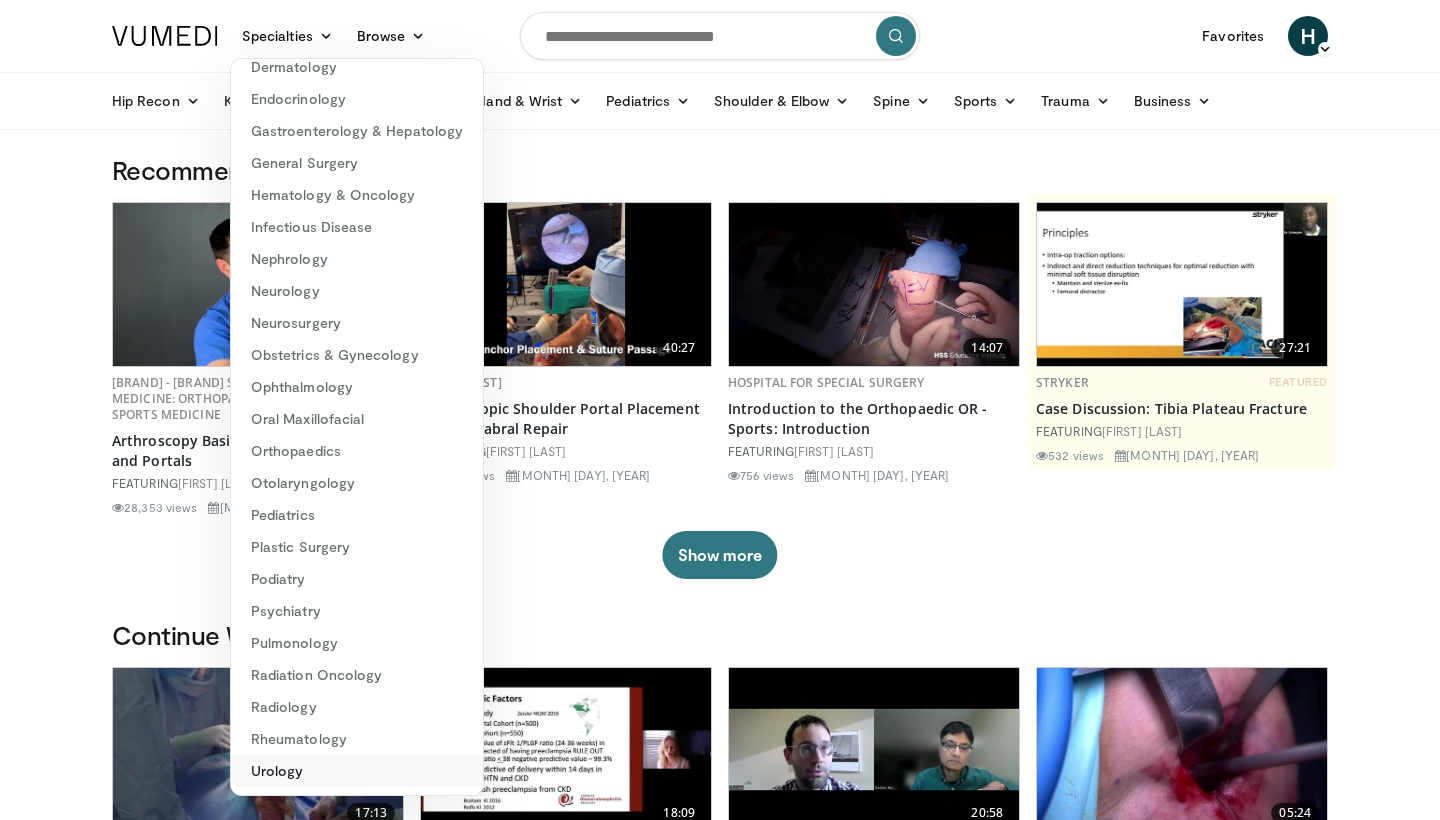 click on "Urology" at bounding box center [357, 771] 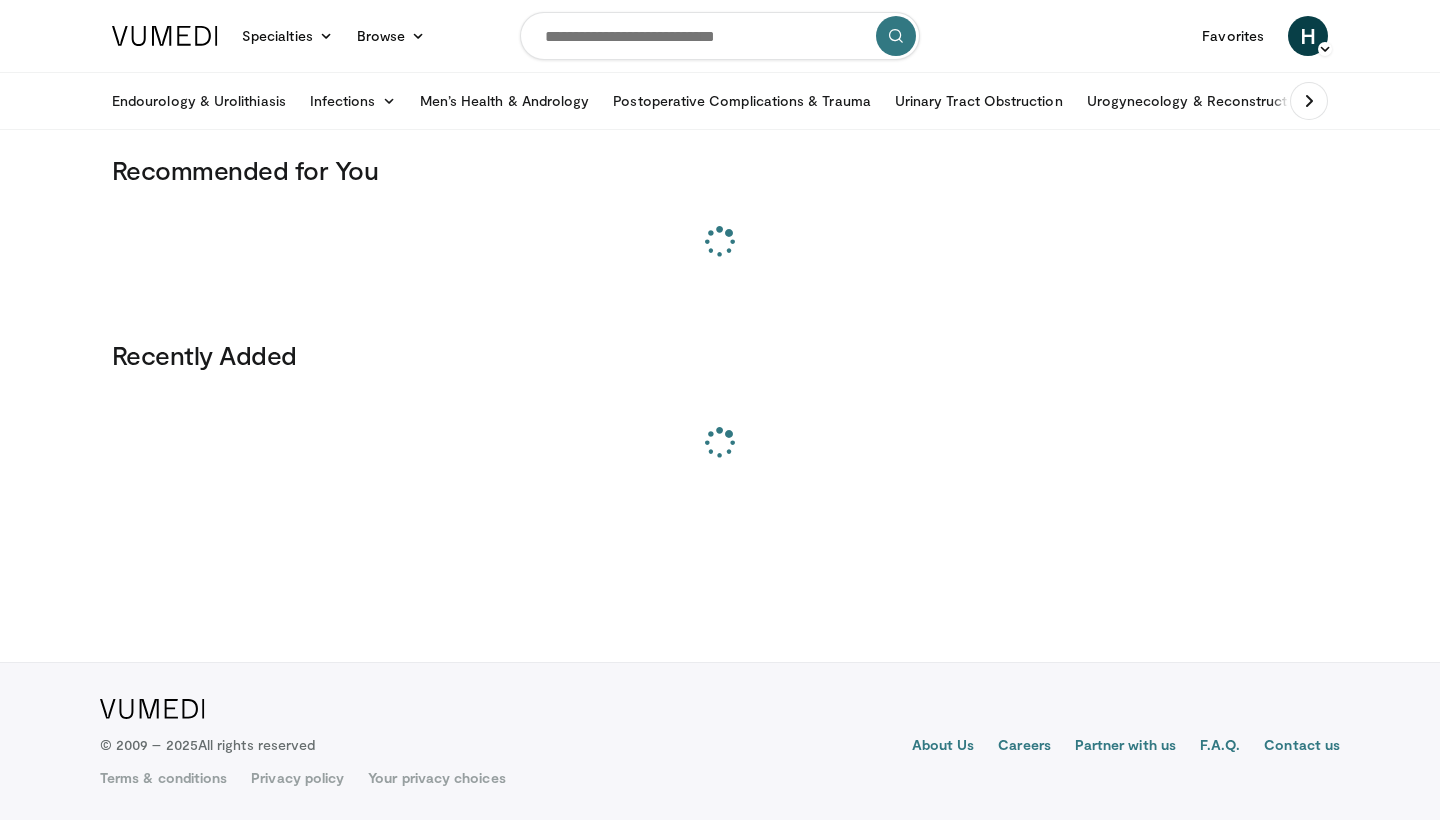 scroll, scrollTop: 0, scrollLeft: 0, axis: both 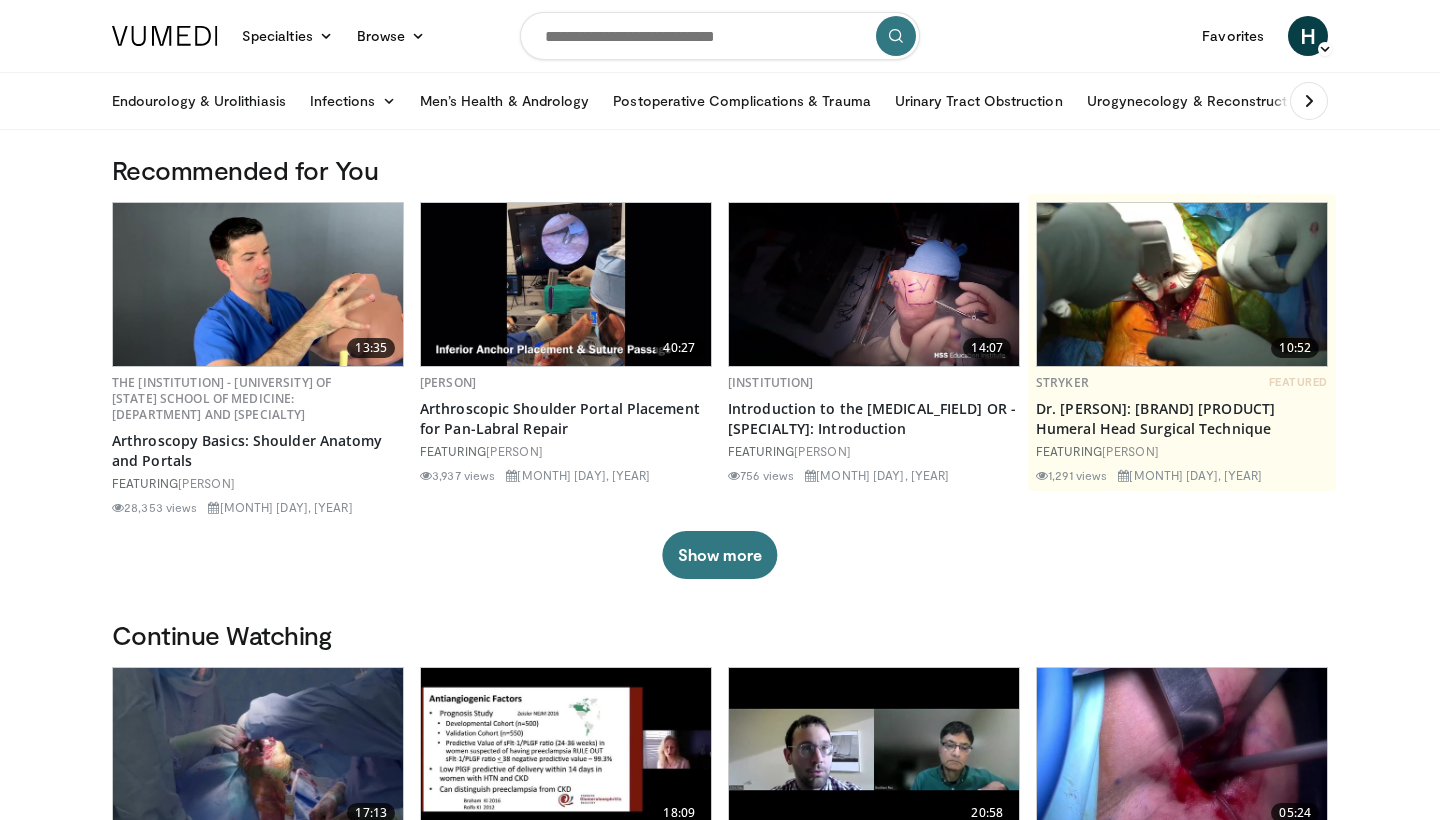 click at bounding box center (720, 36) 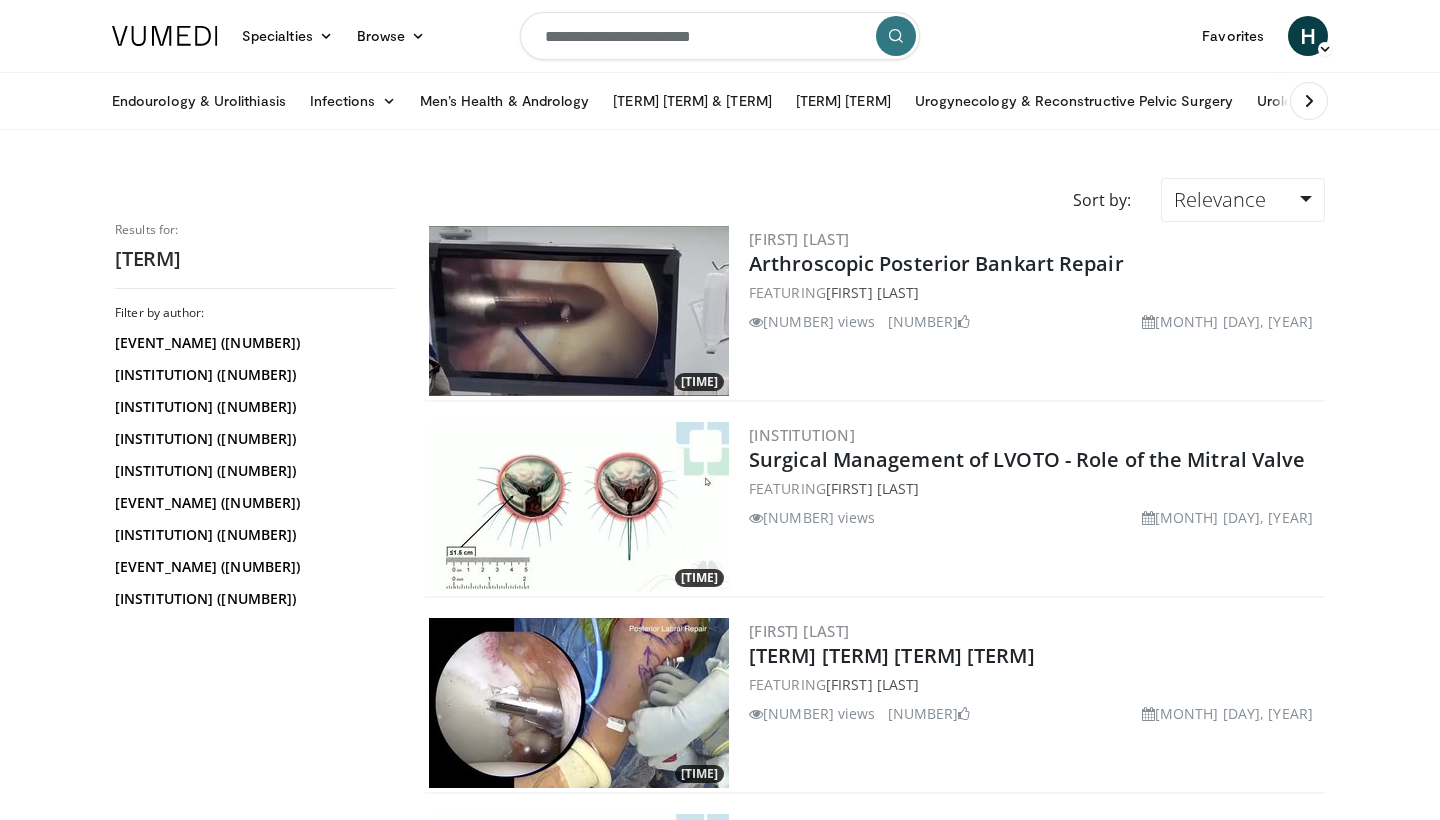scroll, scrollTop: 0, scrollLeft: 0, axis: both 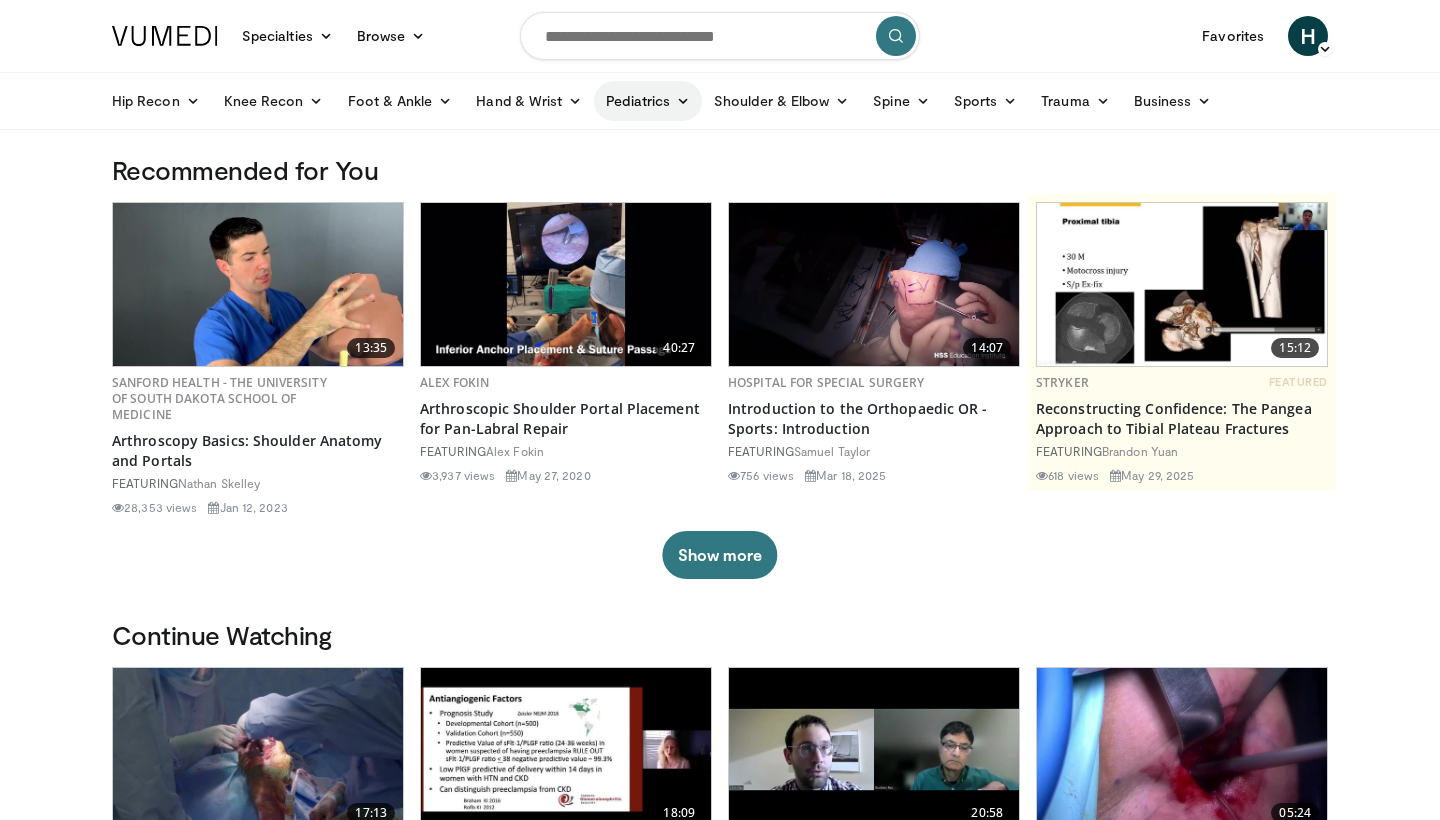 click on "Pediatrics" at bounding box center (648, 101) 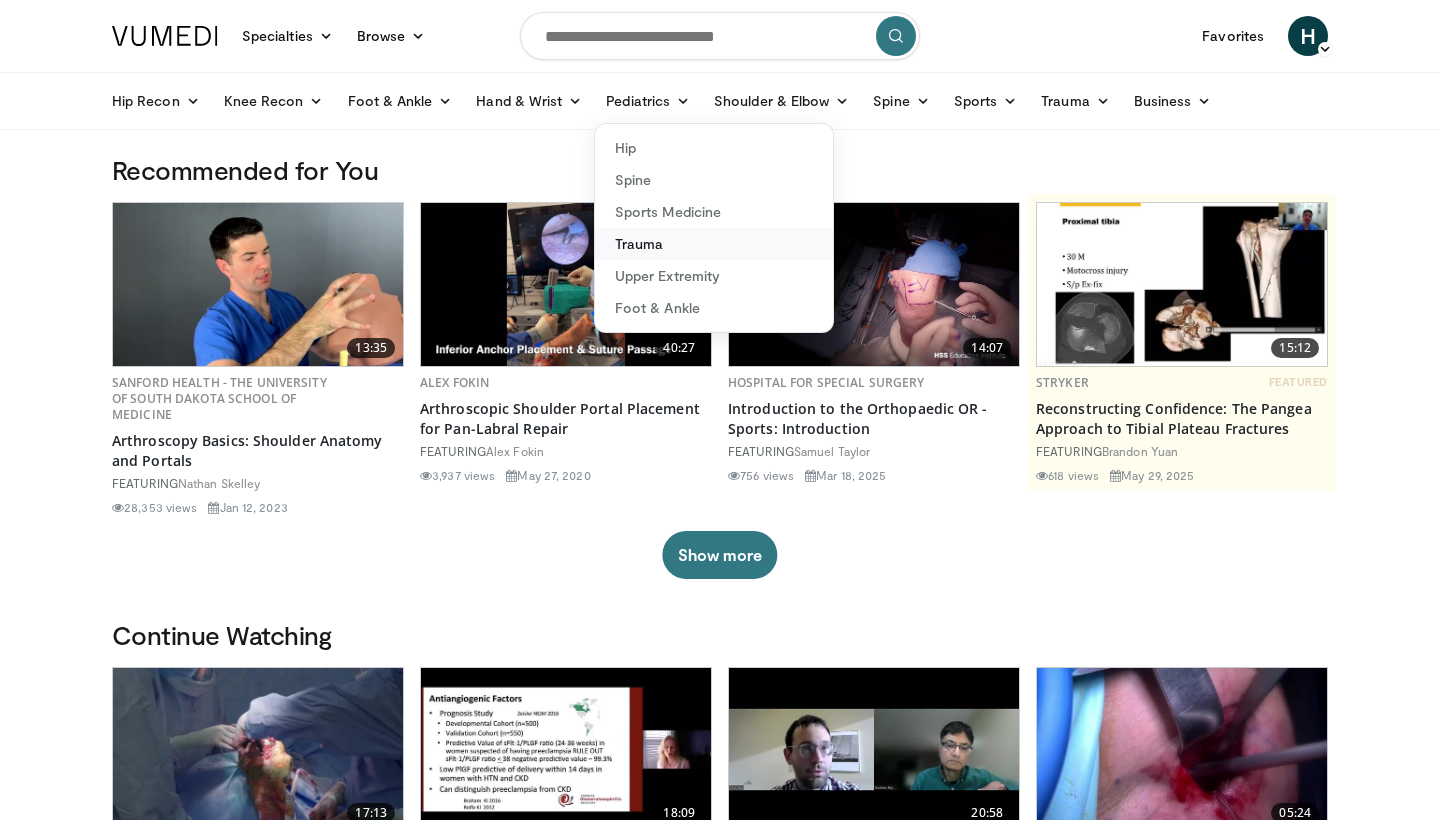 scroll, scrollTop: 0, scrollLeft: 0, axis: both 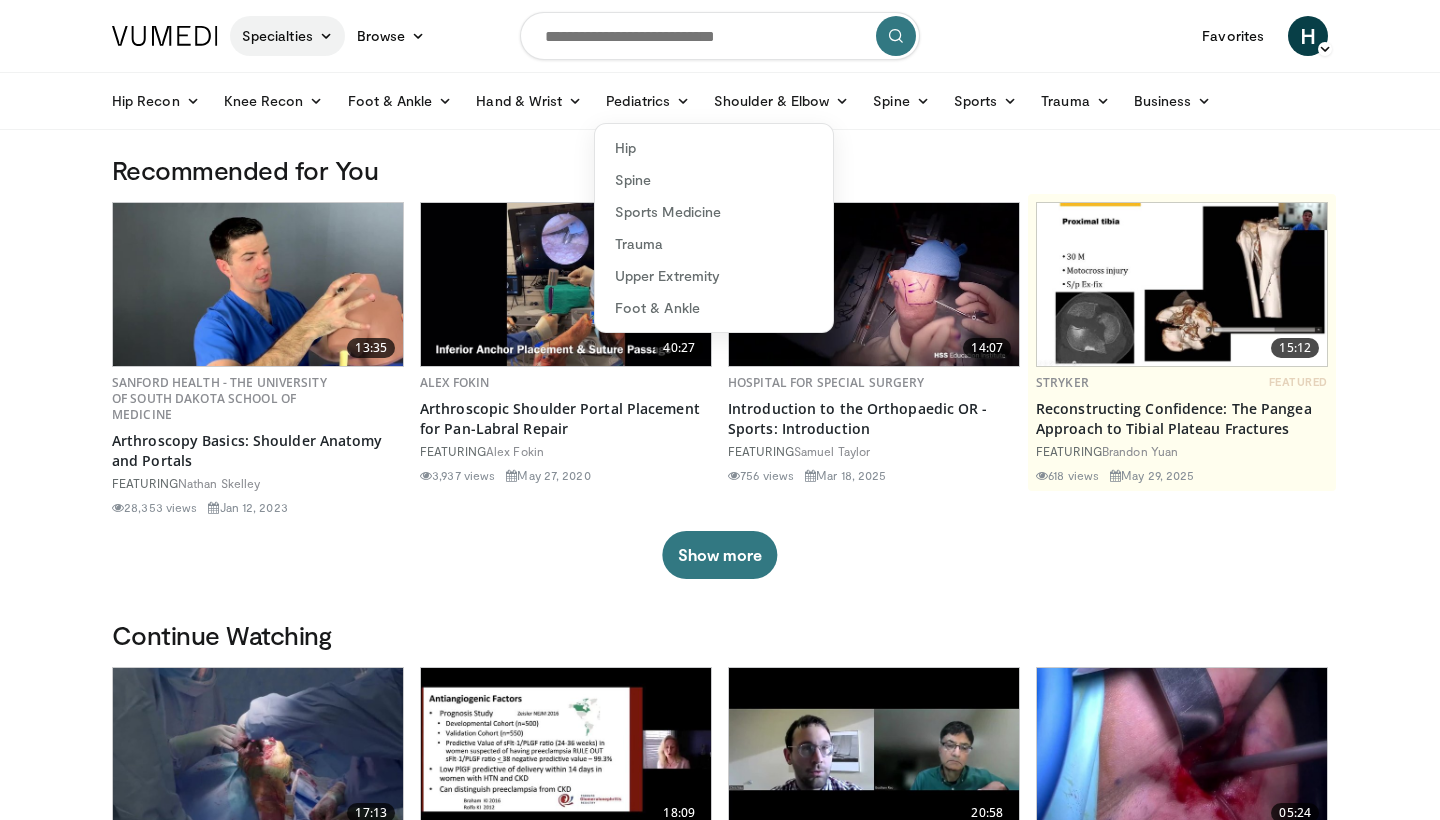 click on "Specialties" at bounding box center [287, 36] 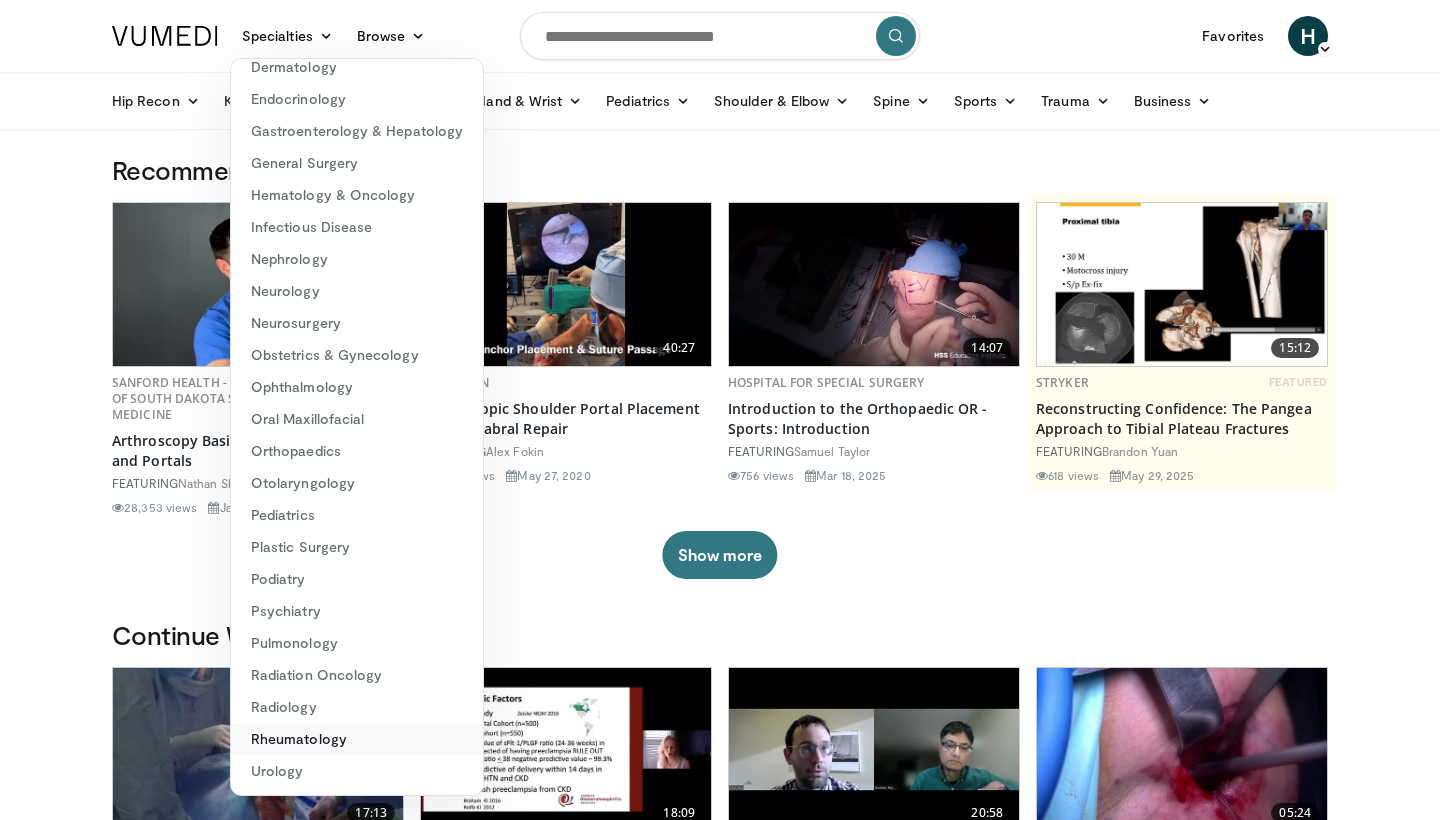 scroll, scrollTop: 176, scrollLeft: 0, axis: vertical 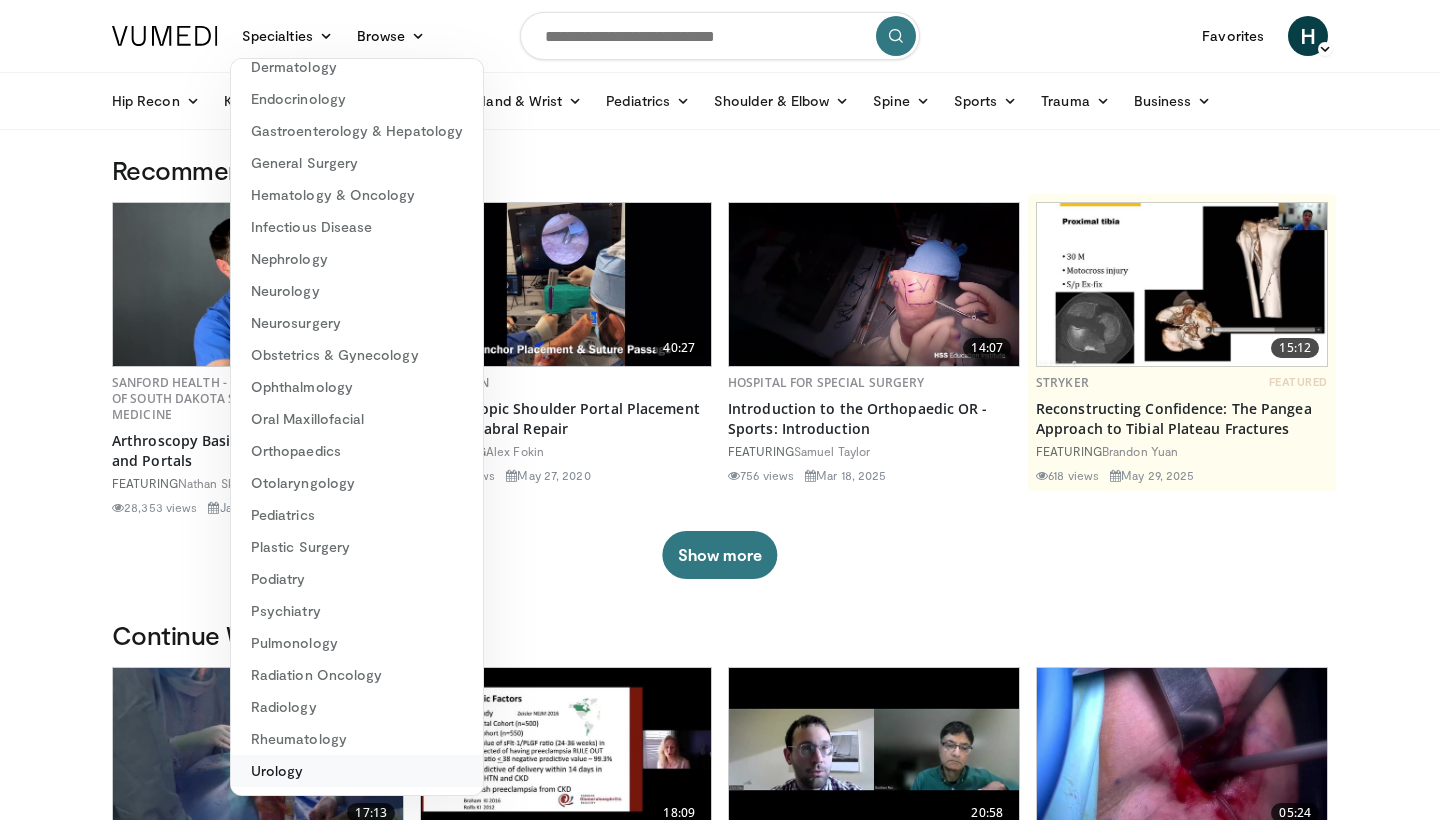 click on "Urology" at bounding box center [357, 771] 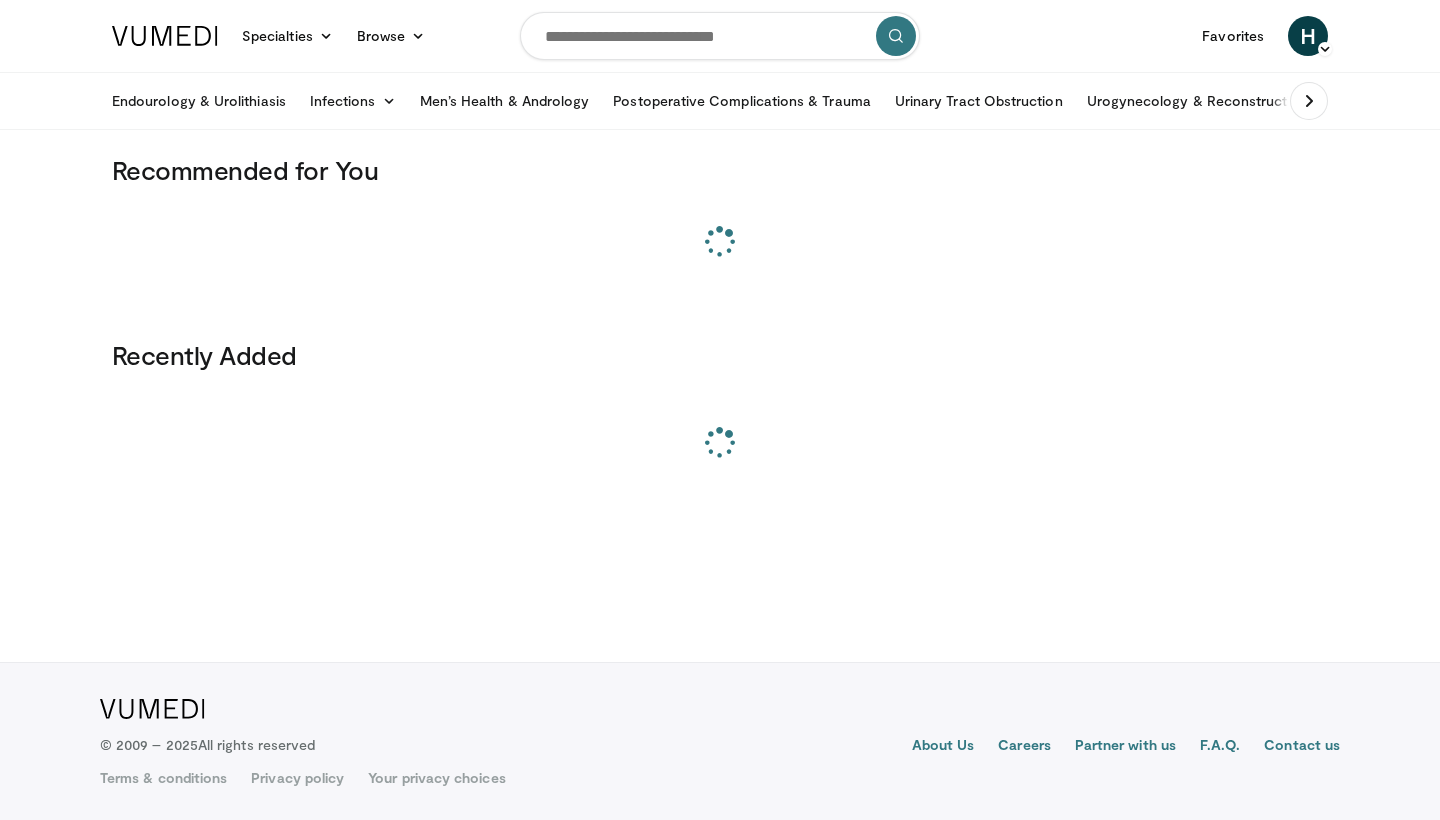 scroll, scrollTop: 0, scrollLeft: 0, axis: both 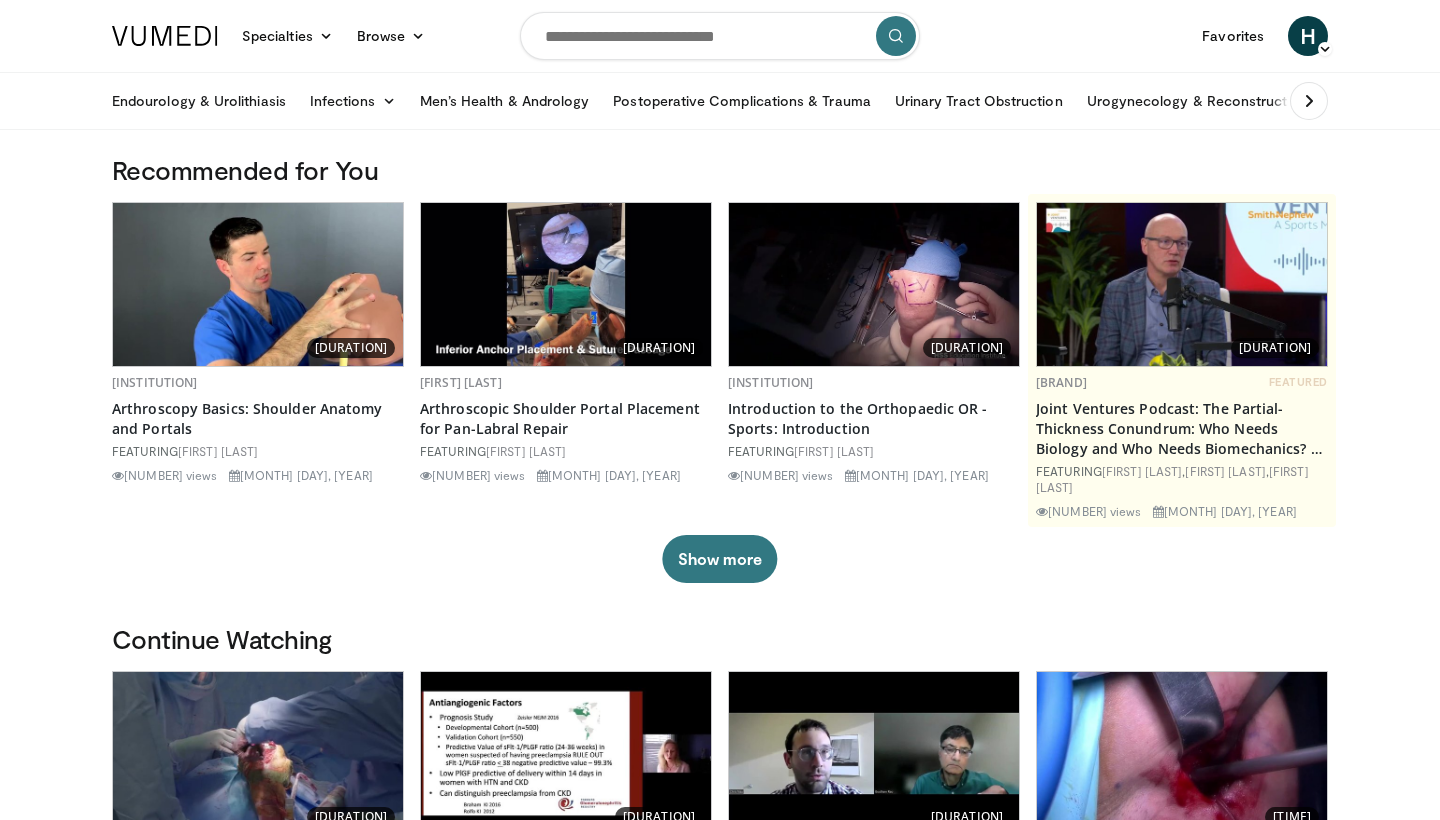 click at bounding box center [1309, 101] 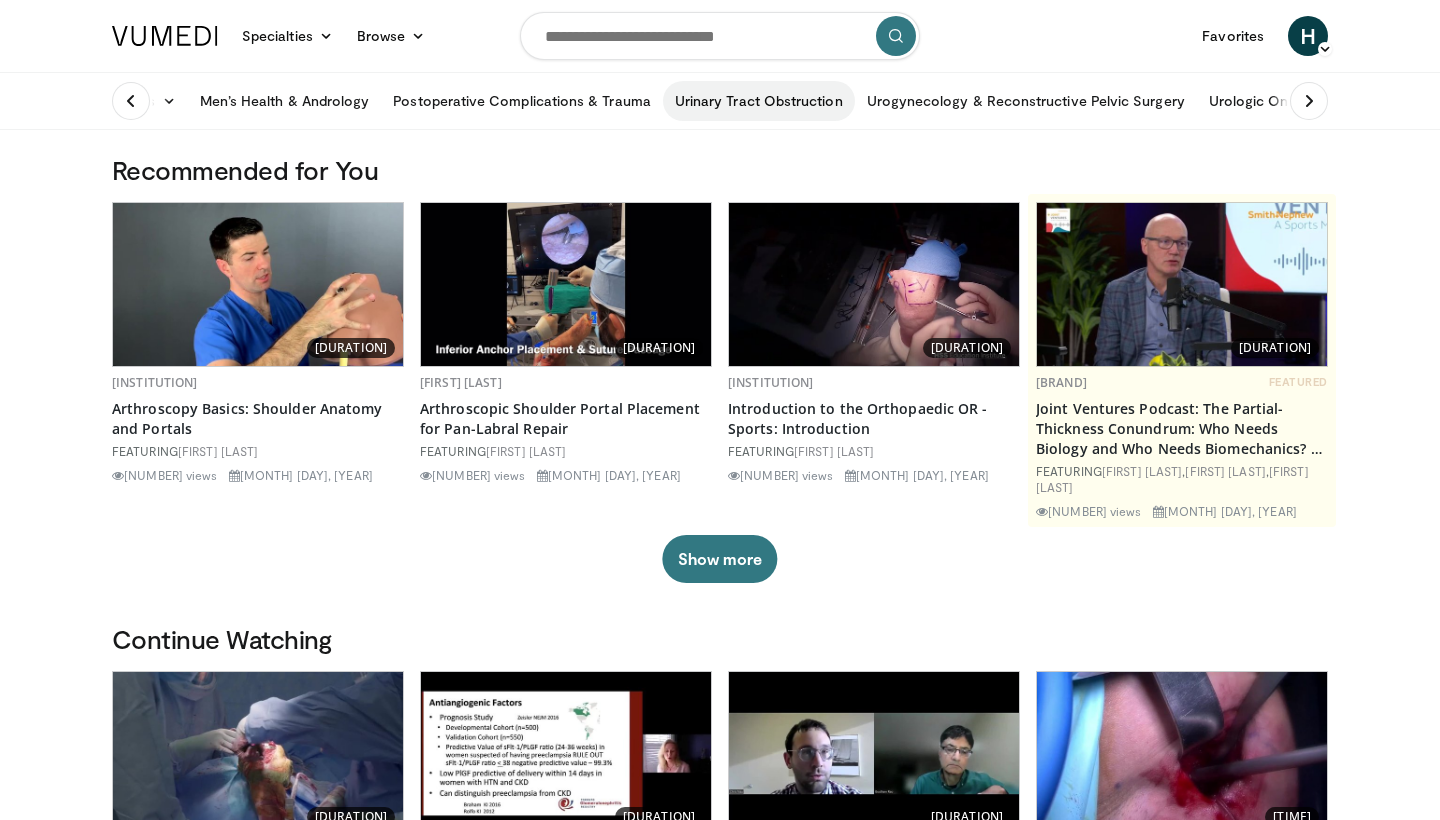 click on "Urinary Tract Obstruction" at bounding box center [759, 101] 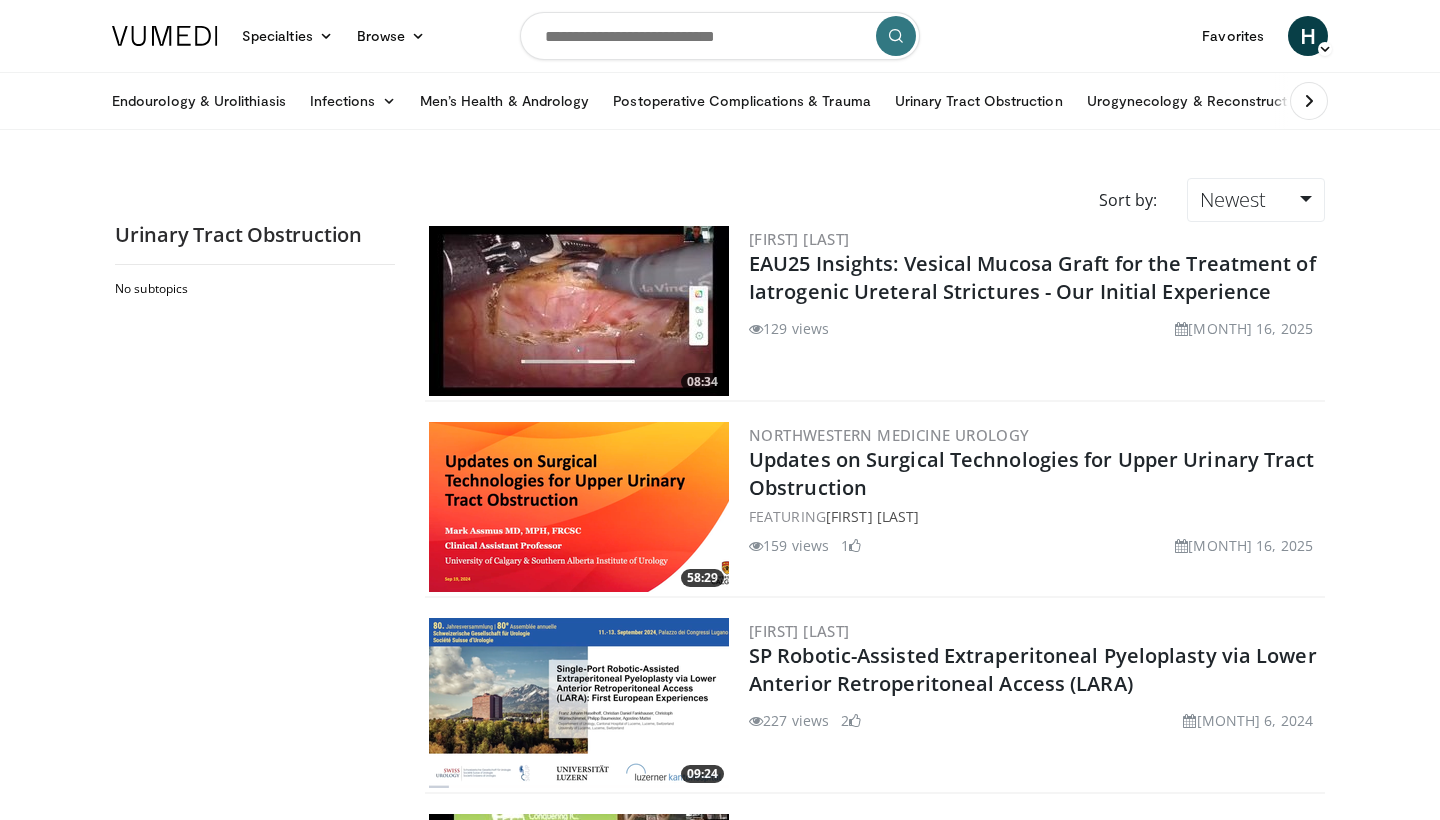 scroll, scrollTop: 0, scrollLeft: 0, axis: both 